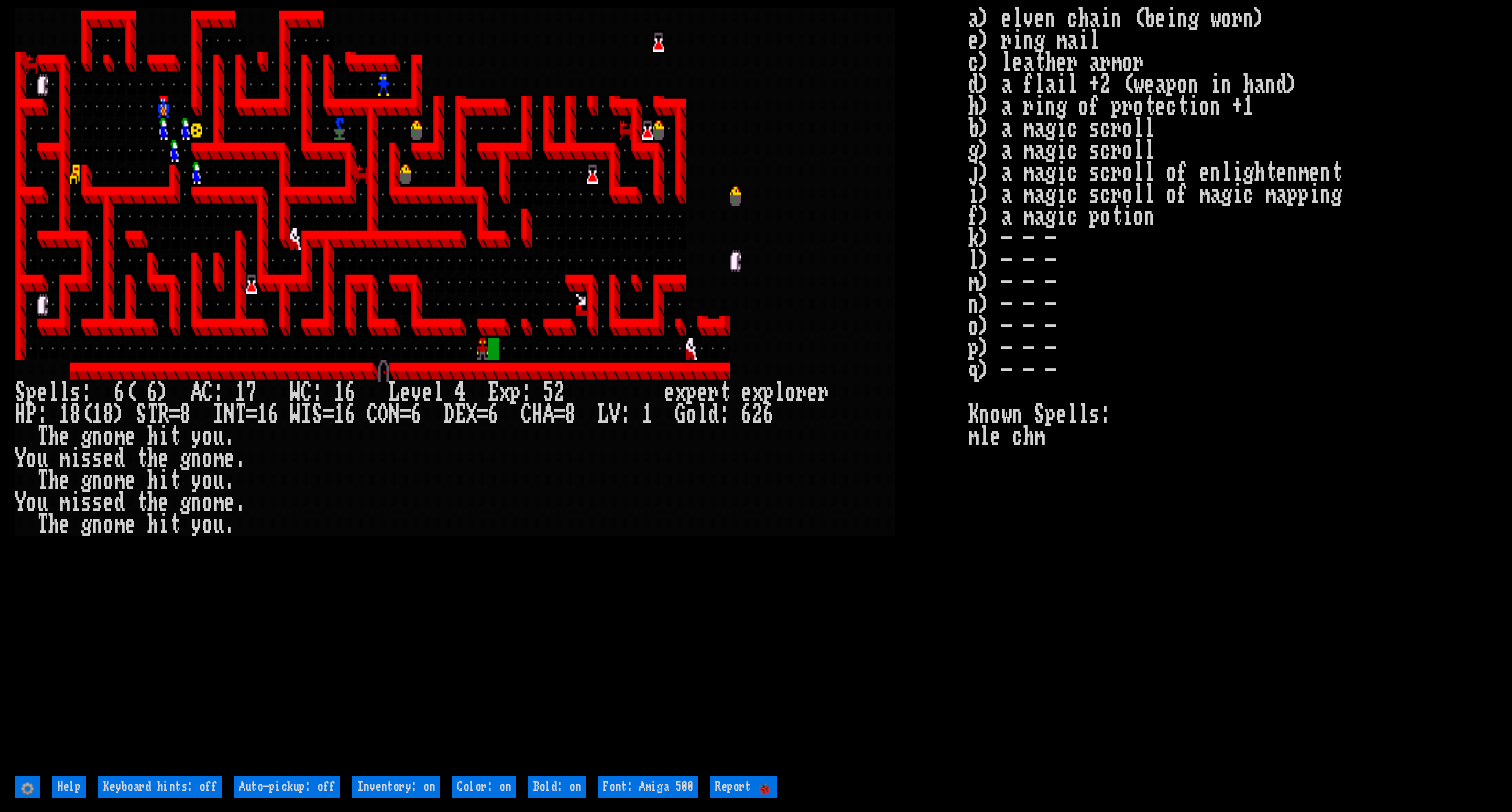 scroll, scrollTop: 0, scrollLeft: 0, axis: both 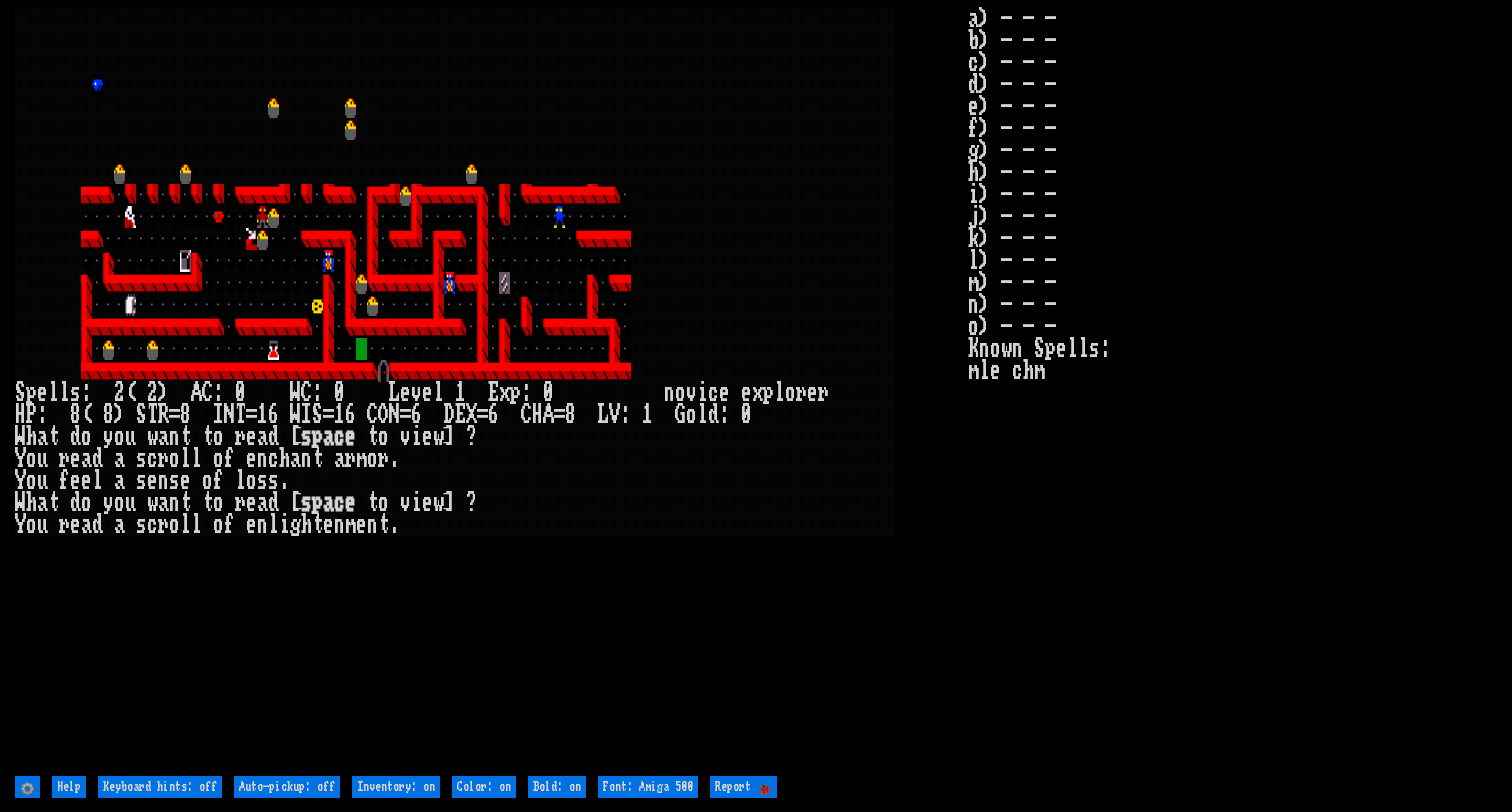 click on "a) - - -
b) - - -
c) - - -
d) - - -
e) - - -
f) - - -
g) - - -
h) - - -
i) - - -
j) - - -
k) - - -
l) - - -
m) - - -
n) - - -
o) - - -
Known Spells:
mle chm" at bounding box center [1232, 389] 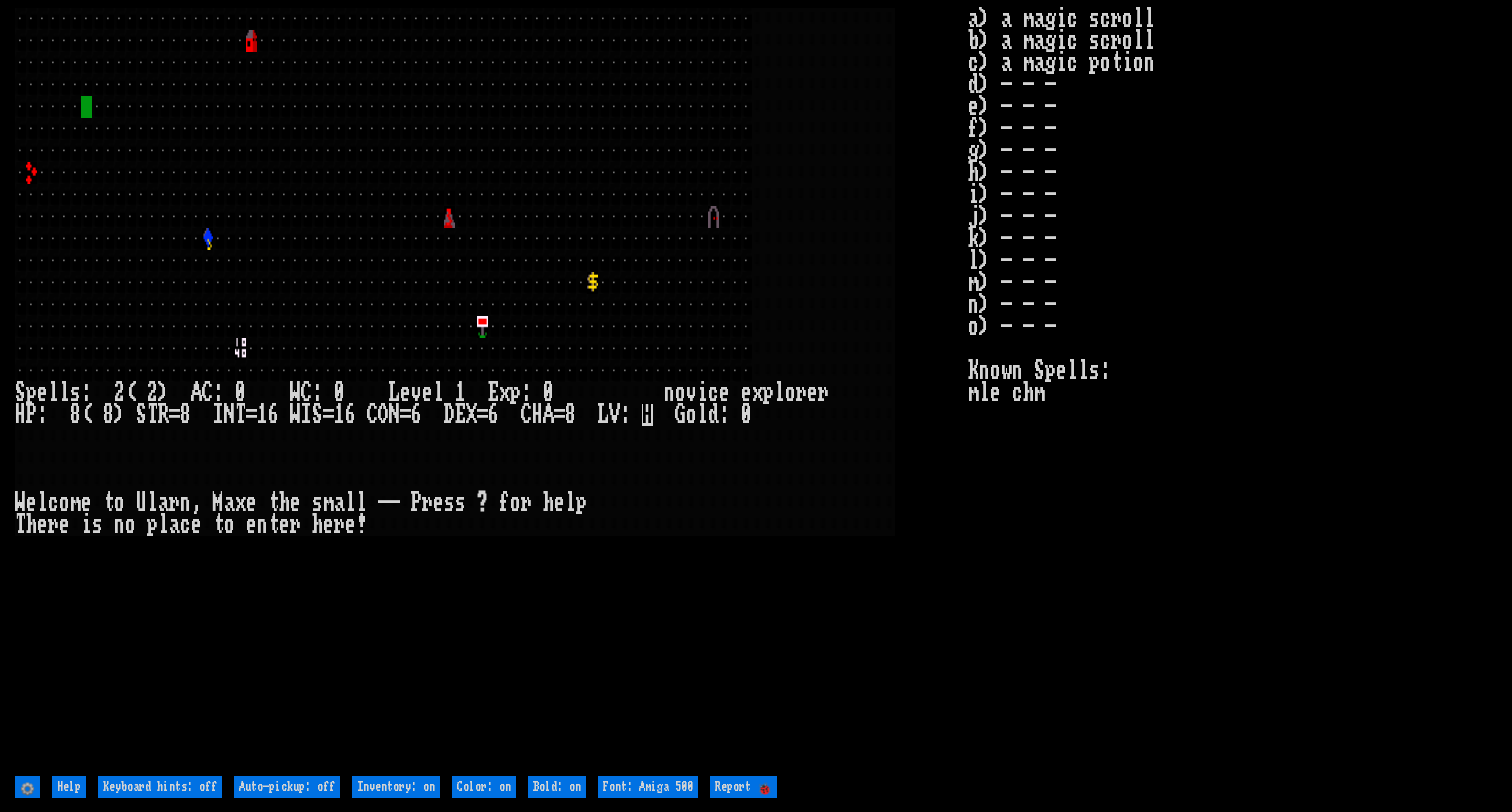 scroll, scrollTop: 0, scrollLeft: 0, axis: both 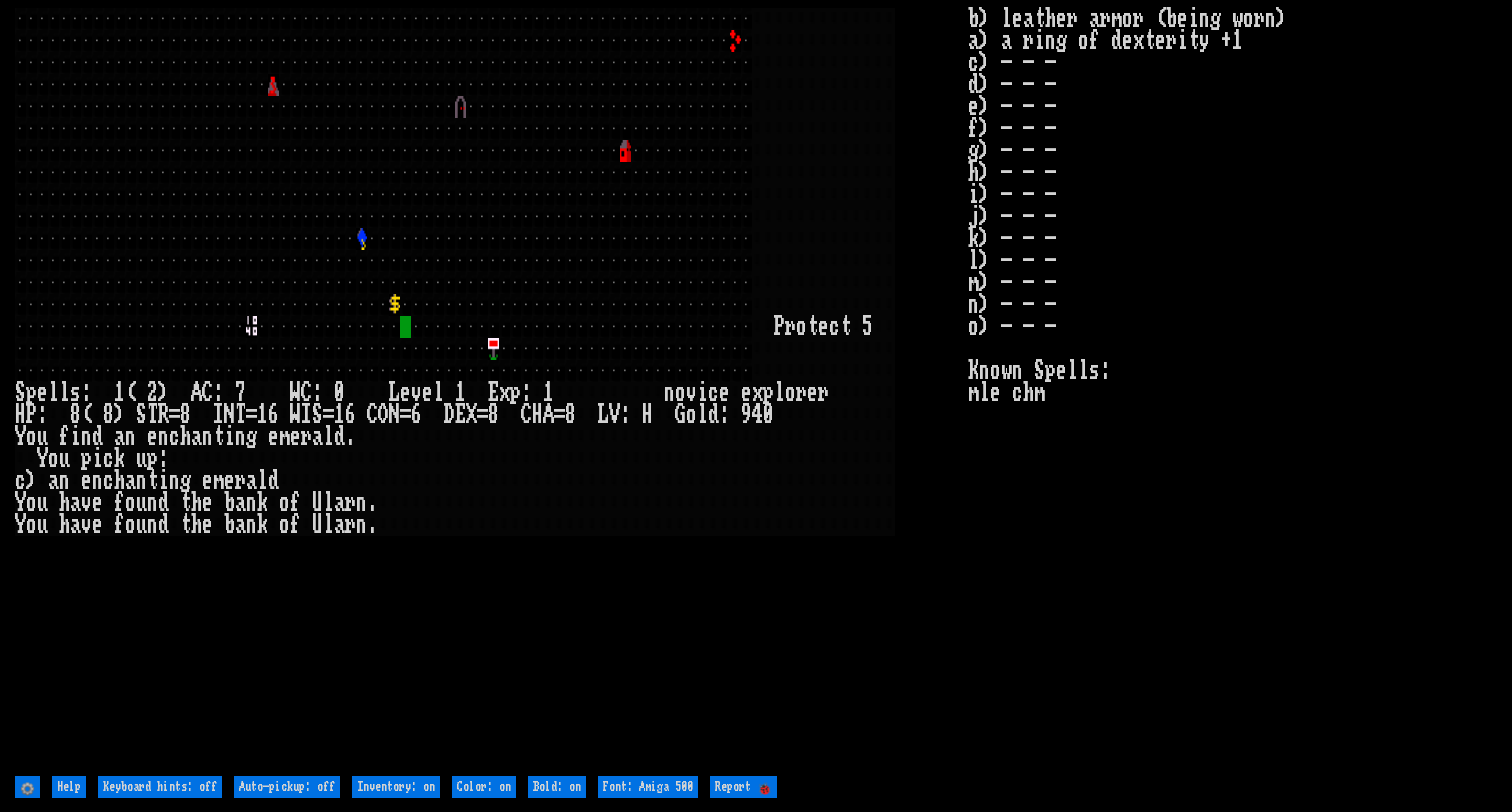 click at bounding box center [491, 389] 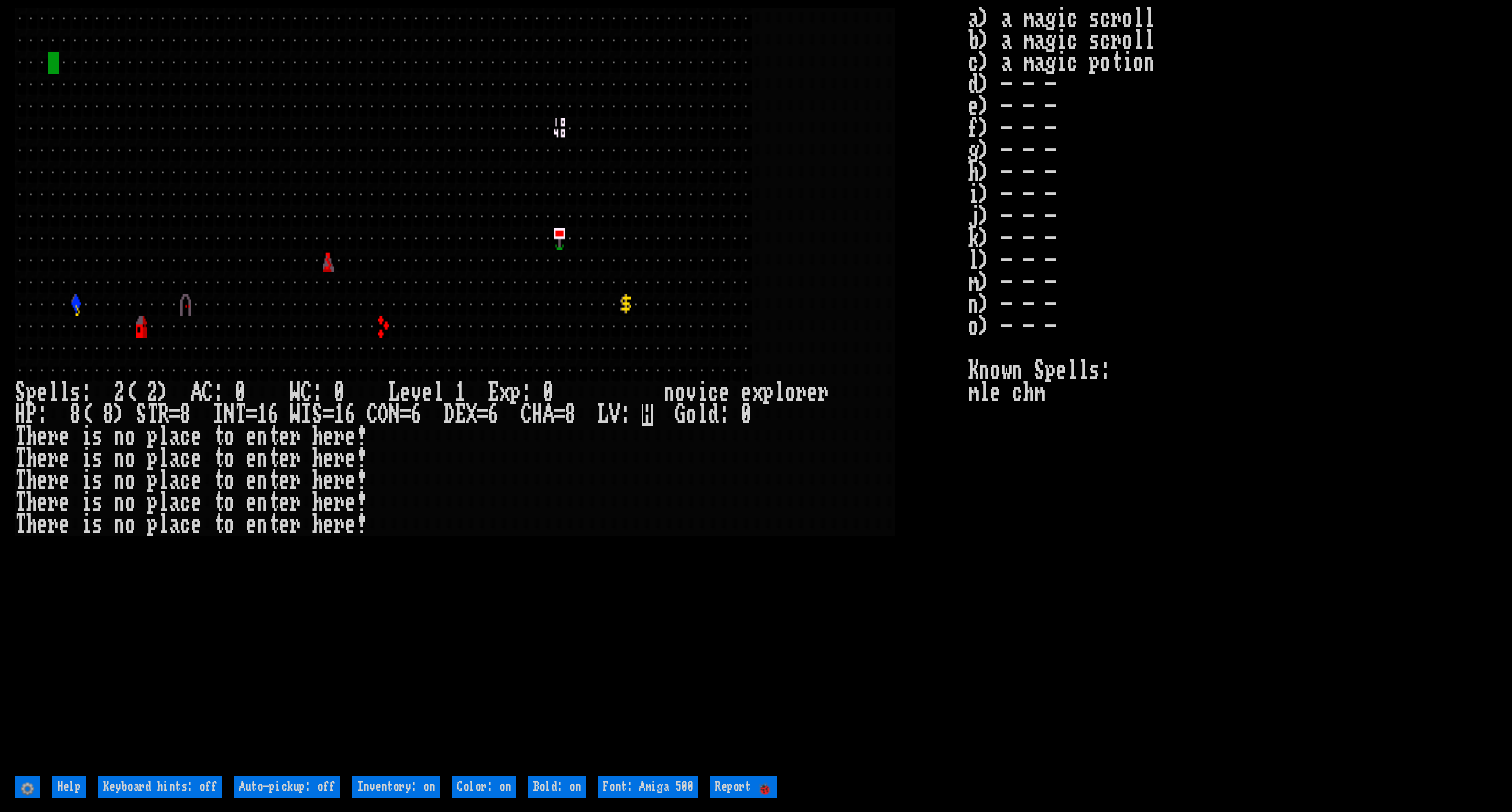 scroll, scrollTop: 0, scrollLeft: 0, axis: both 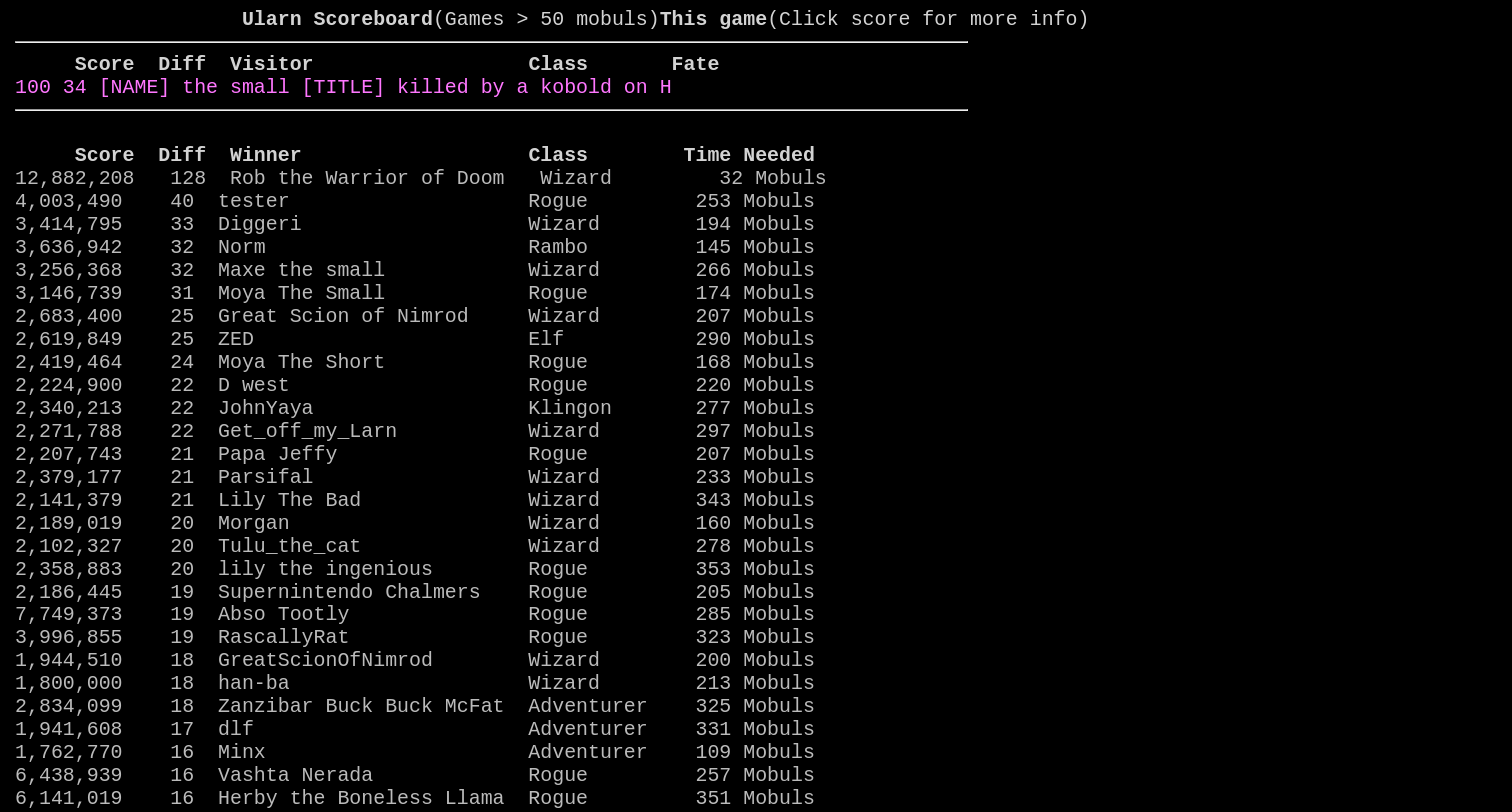 click on "100 34 [NAME] the small [TITLE] killed by a kobold on H" at bounding box center (343, 87) 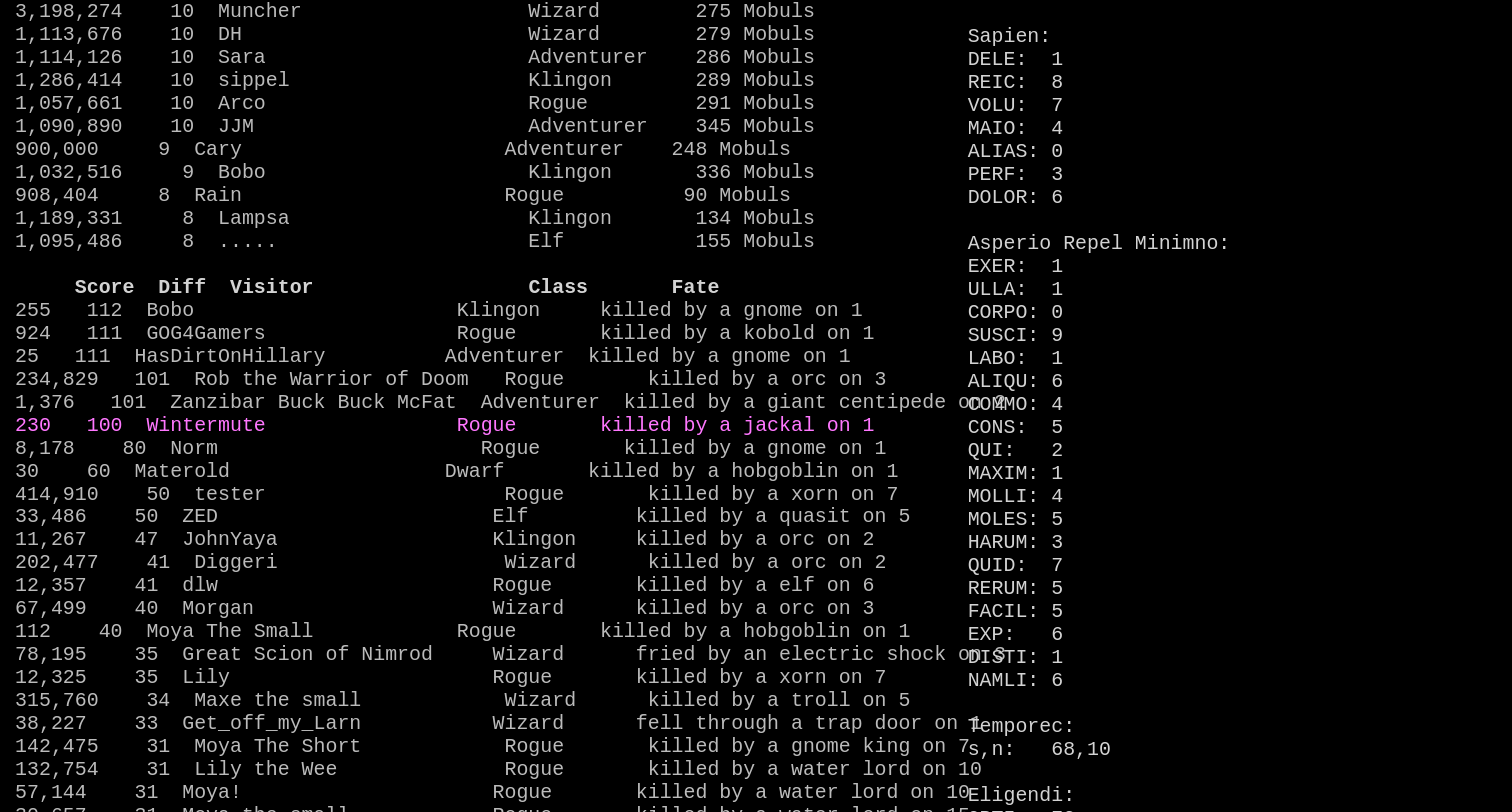 scroll, scrollTop: 1575, scrollLeft: 0, axis: vertical 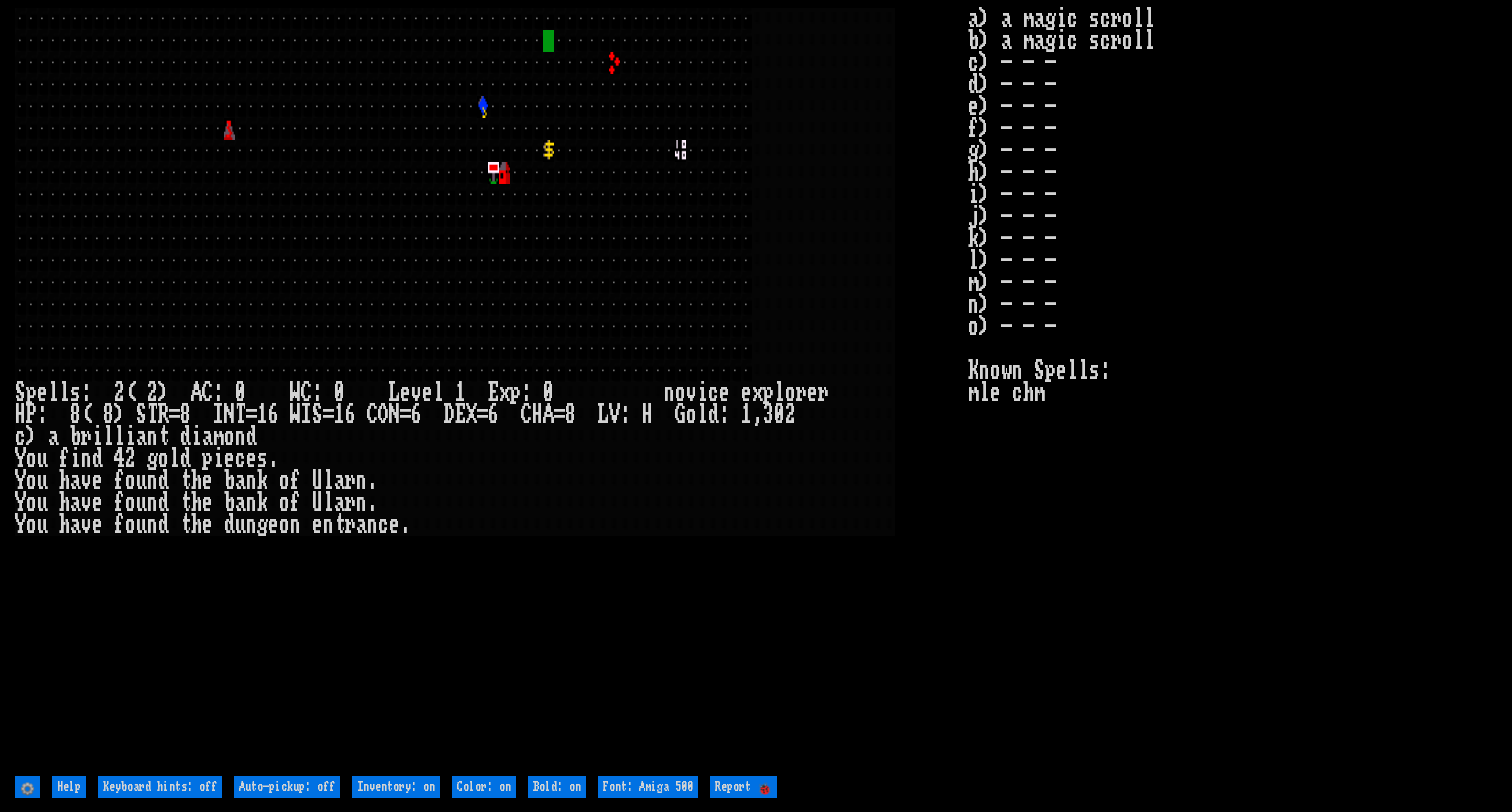 click at bounding box center (491, 389) 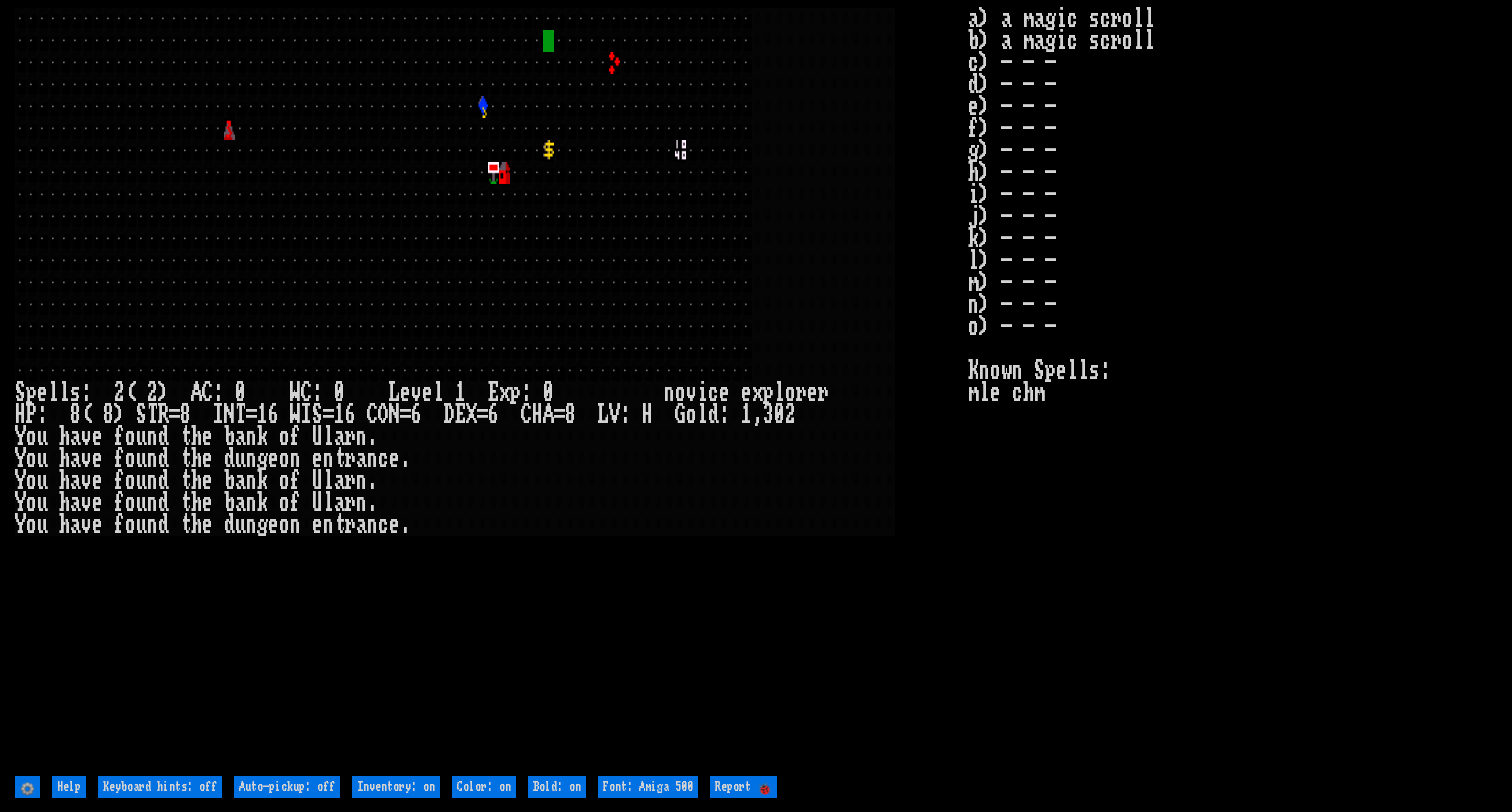 click at bounding box center [491, 389] 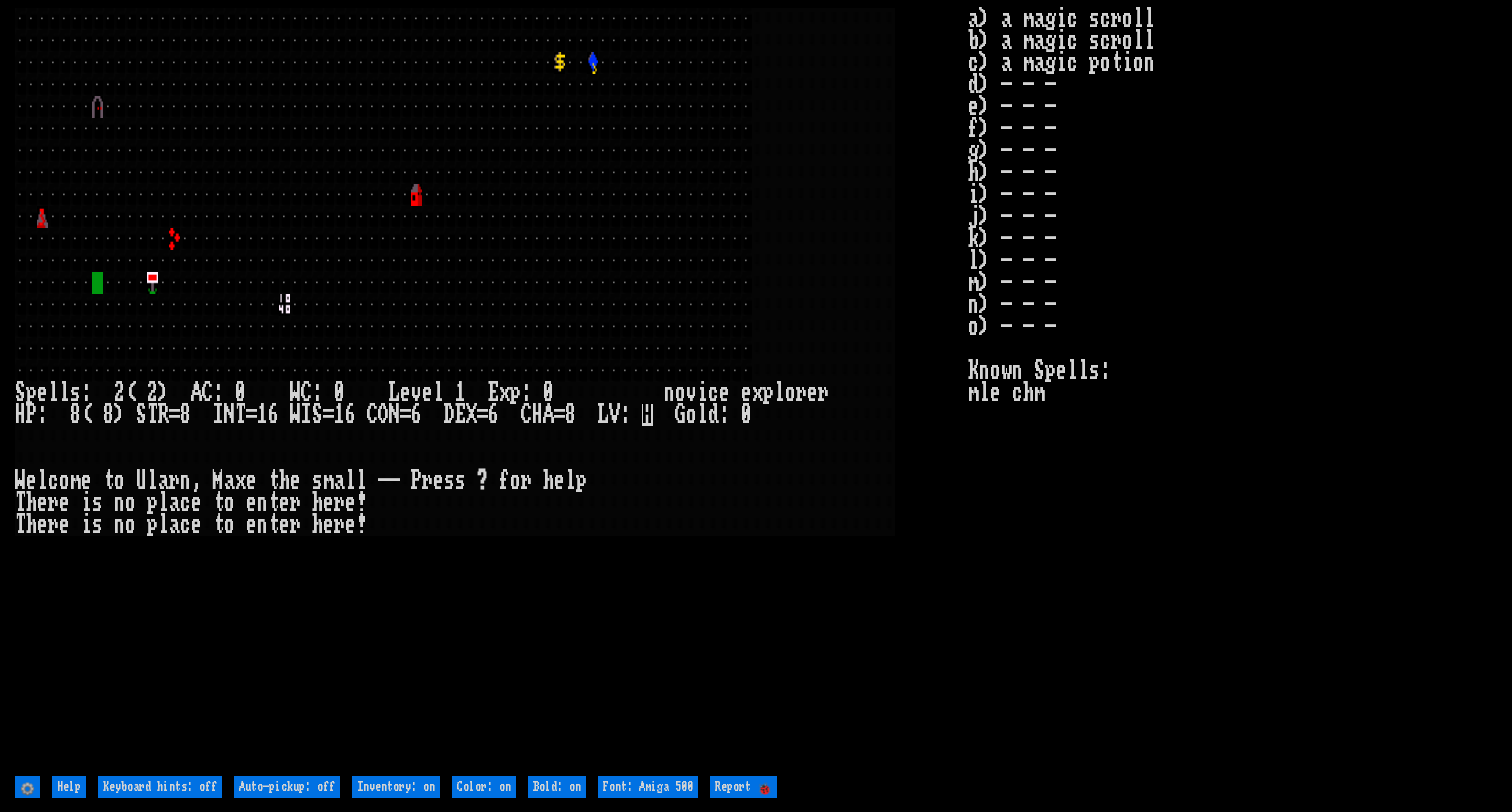 scroll, scrollTop: 0, scrollLeft: 0, axis: both 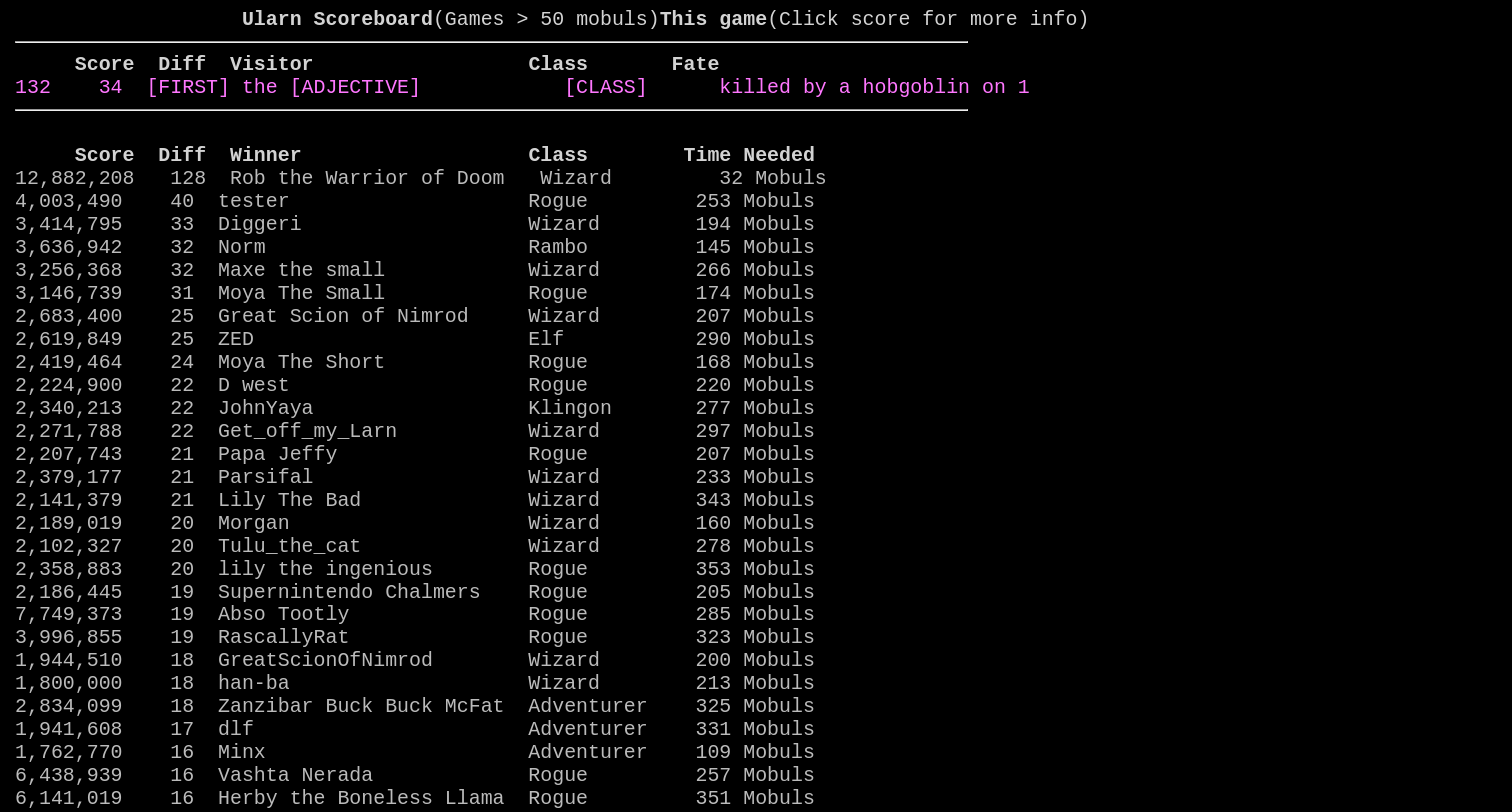 click on "132    34  Maxe the small            Wizard      killed by a hobgoblin on 1" at bounding box center (522, 87) 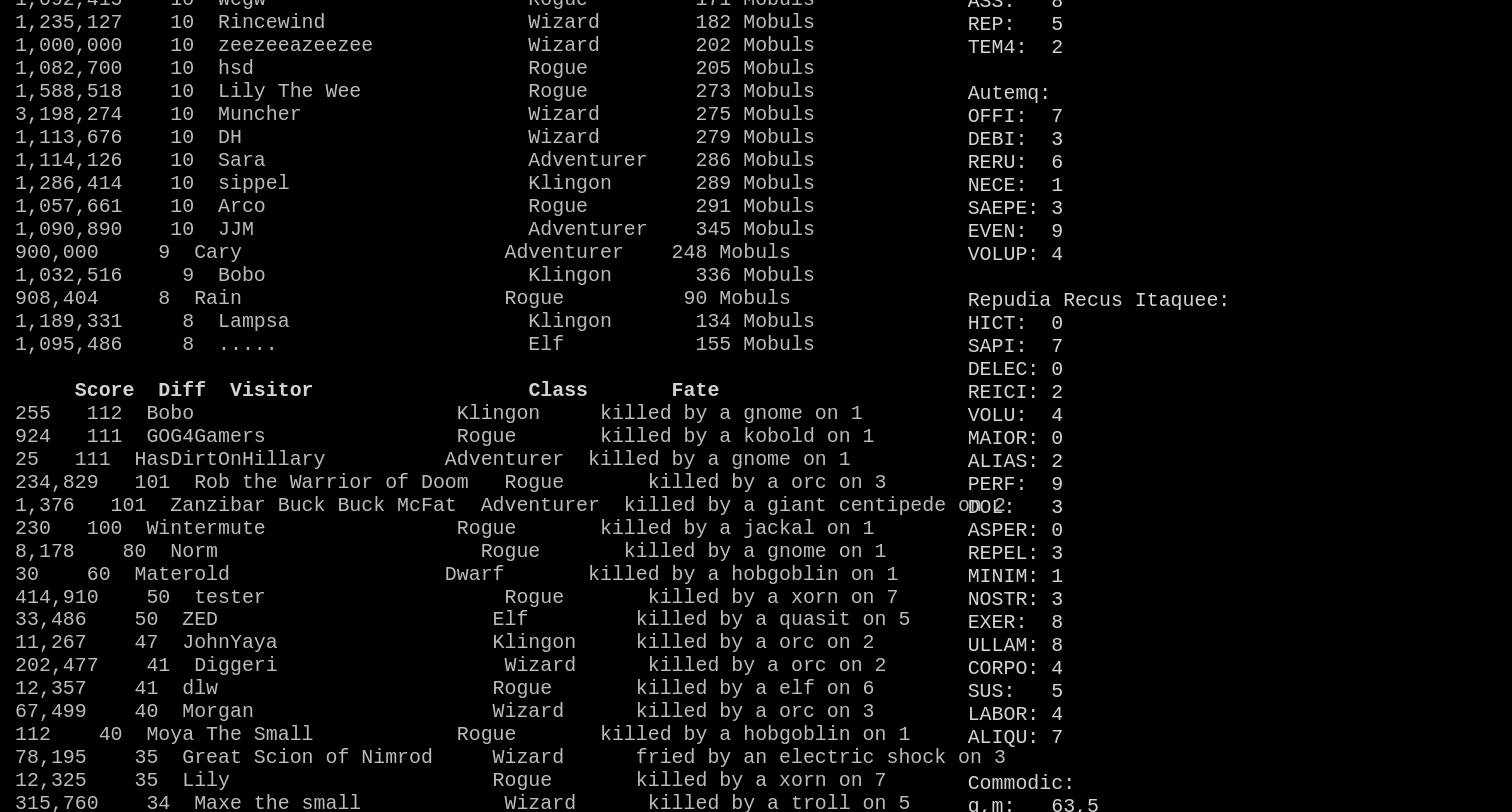 scroll, scrollTop: 1471, scrollLeft: 0, axis: vertical 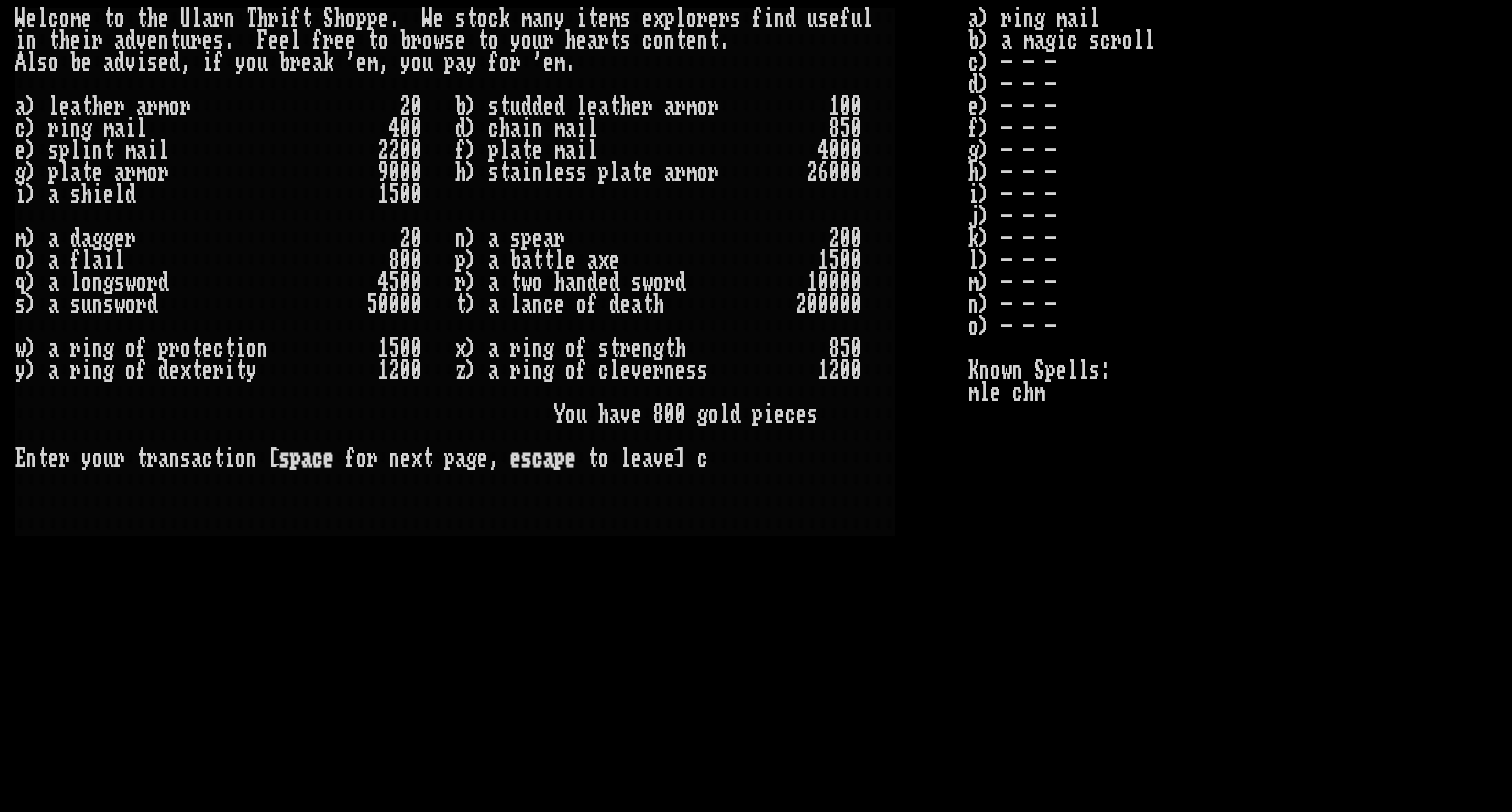 click on "W e l c o m e   t o   t h e   U l a r n   T h r i f t   S h o p p e .     W e   s t o c k   m a n y   i t e m s   e x p l o r e r s   f i n d   u s e f u l
i n   t h e i r   a d v e n t u r e s .     F e e l   f r e e   t o   b r o w s e   t o   y o u r   h e a r t s   c o n t e n t .
A l s o   b e   a d v i s e d ,   i f   y o u   b r e a k   ' e m ,   y o u   p a y   f o r   ' e m .
a )   l e a t h e r   a r m o r                                       2 0       b )   s t u d d e d   l e a t h e r   a r m o r                     1 0 0
c )   r i n g   m a i l                                             4 0 0       d )   c h a i n   m a i l                                           8 5 0
e )   s p l i n t   m a i l" at bounding box center [491, 389] 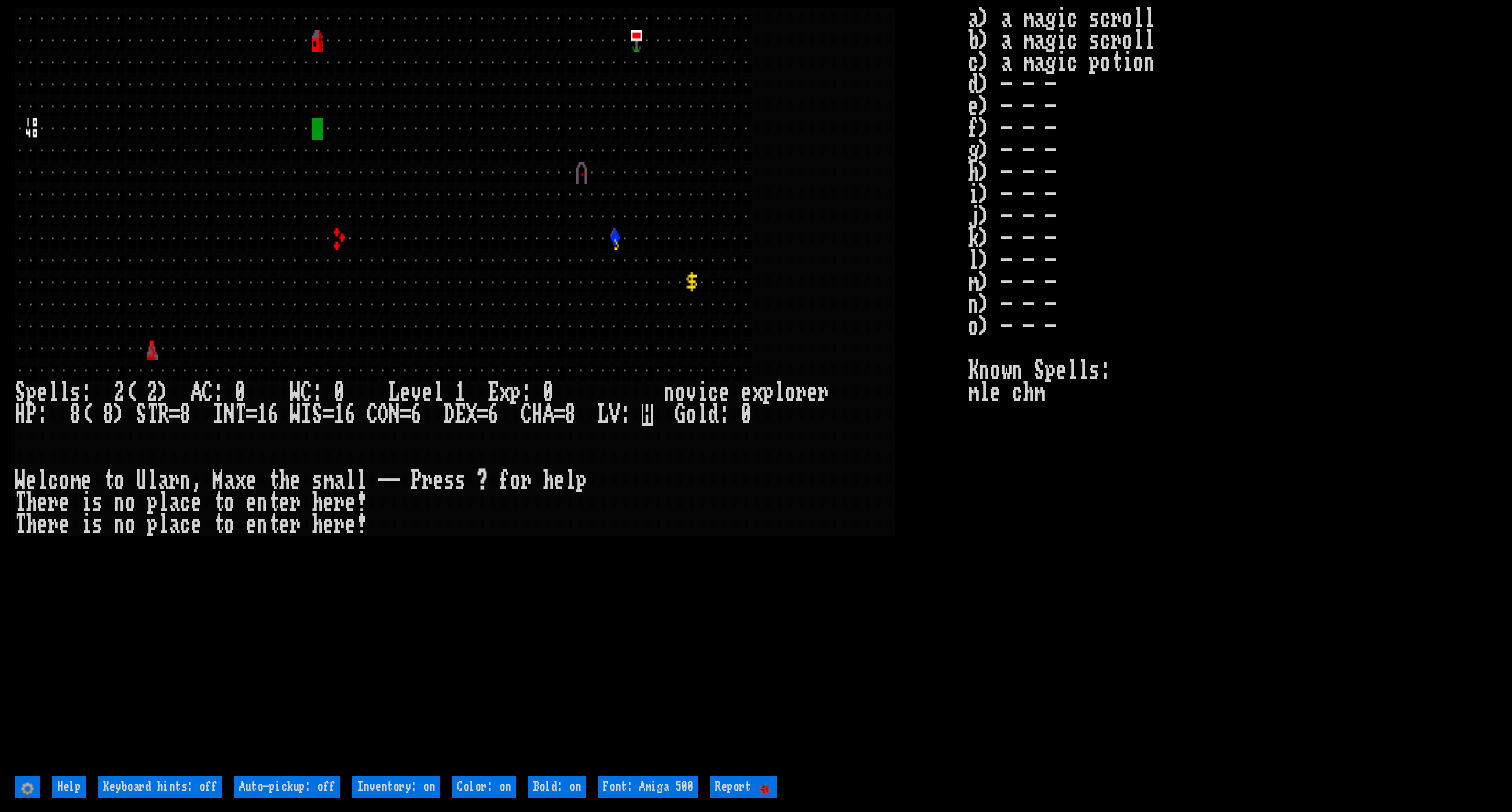 scroll, scrollTop: 0, scrollLeft: 0, axis: both 